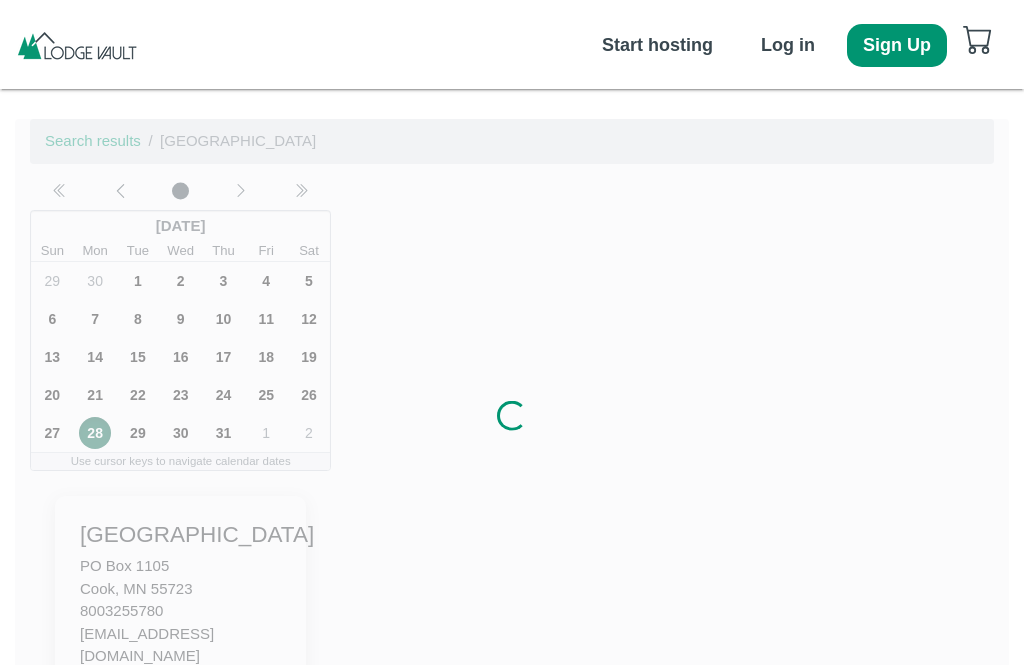 scroll, scrollTop: 0, scrollLeft: 0, axis: both 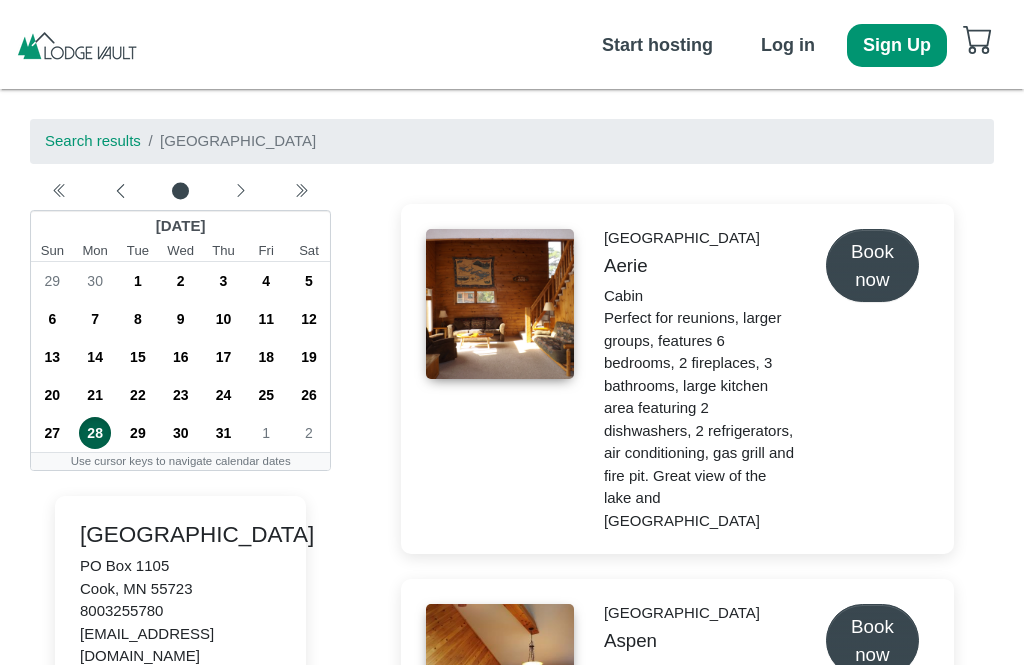 click at bounding box center (241, 192) 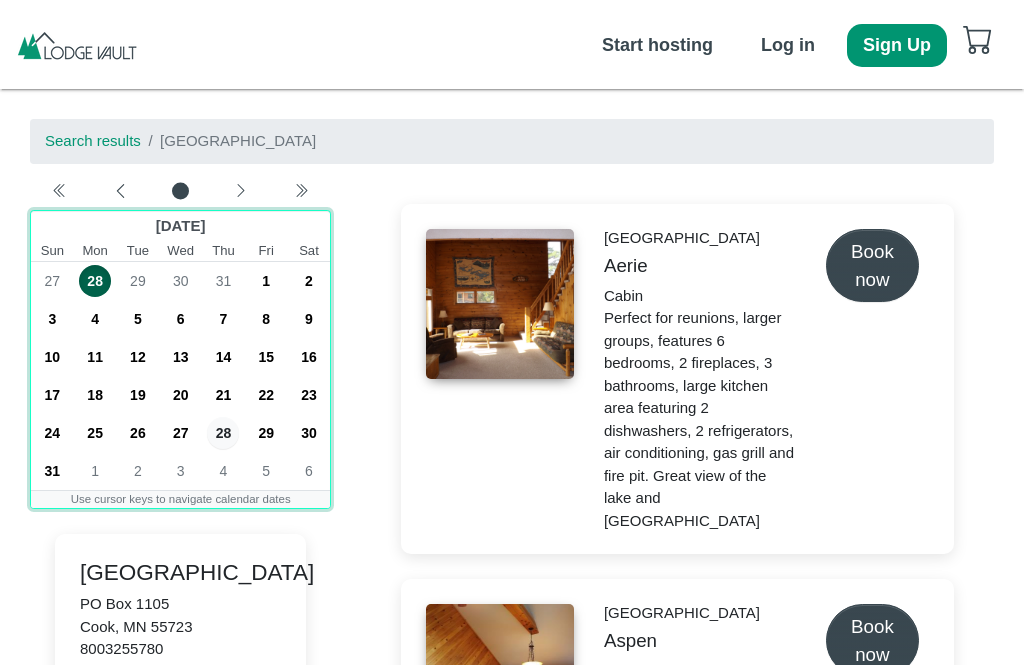 click on "1" at bounding box center (266, 281) 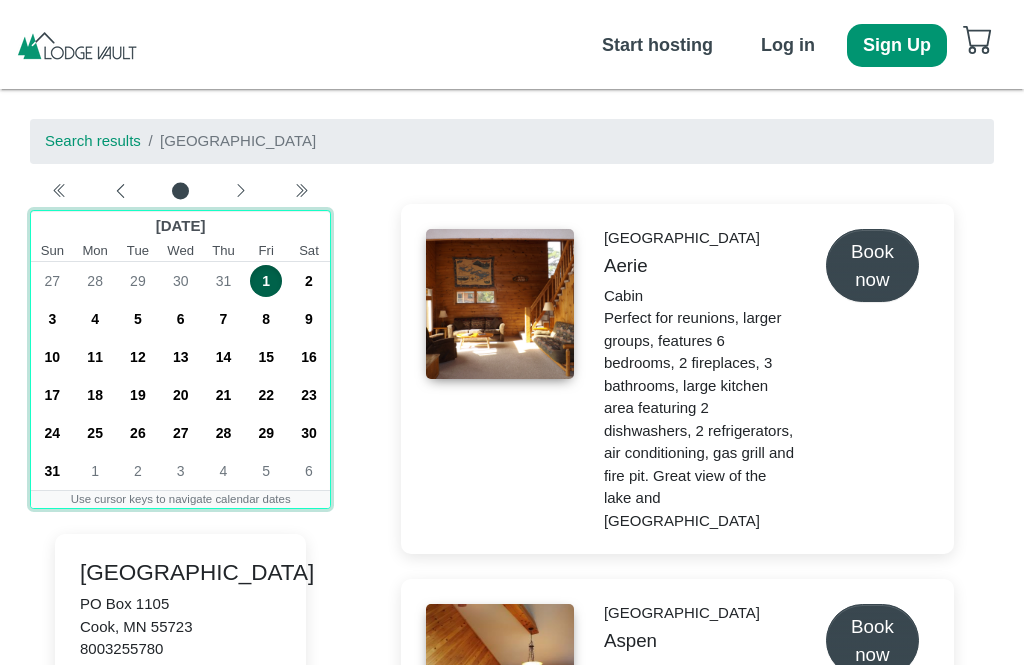 click on "4" at bounding box center [95, 319] 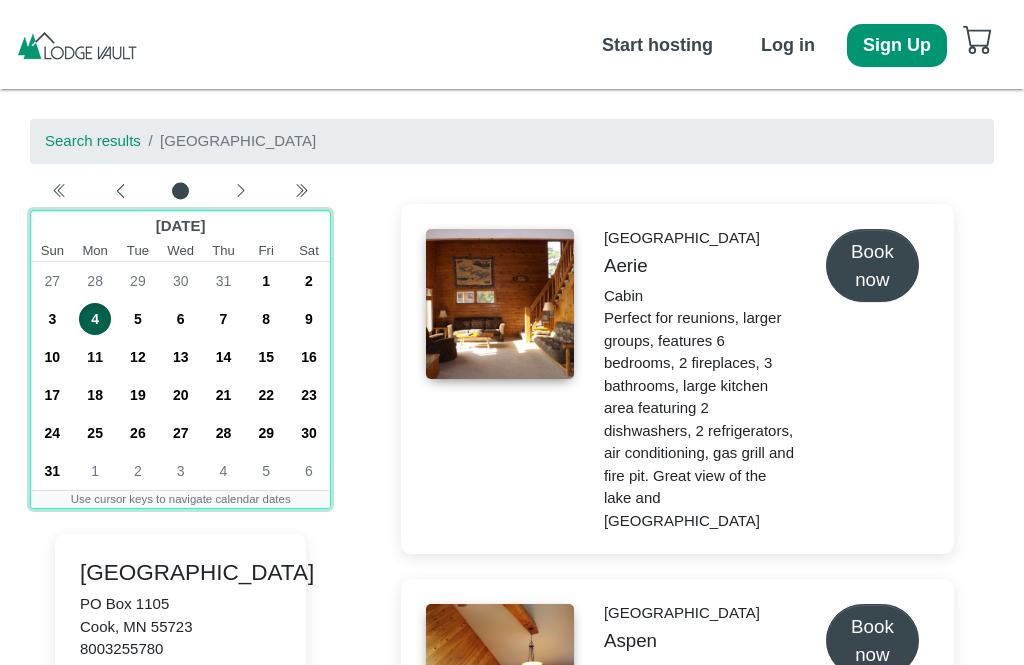 click on "1" at bounding box center (266, 281) 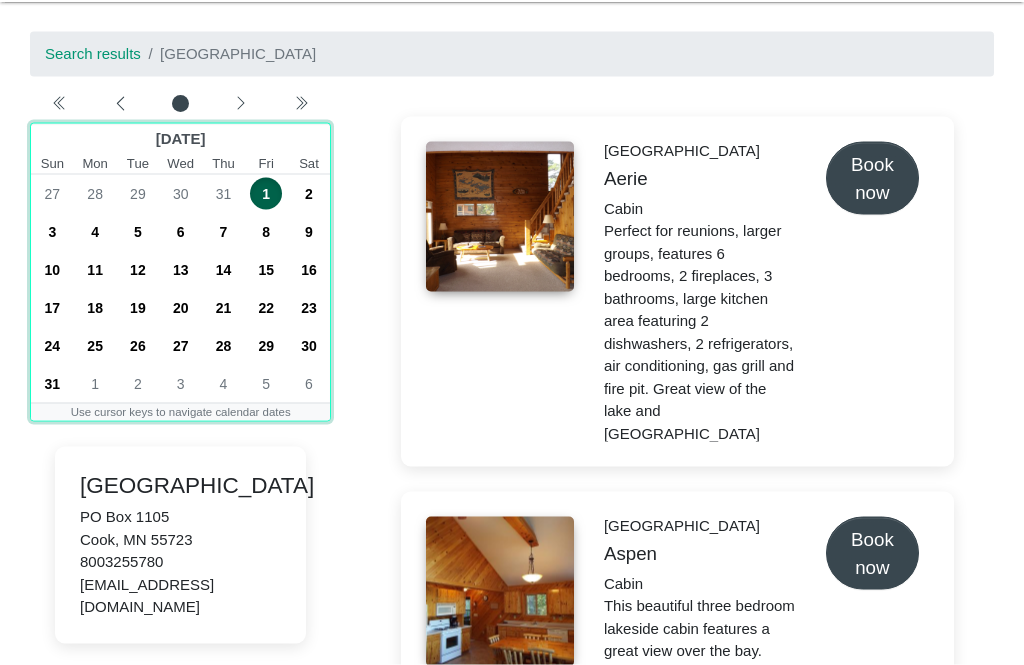 scroll, scrollTop: 92, scrollLeft: 0, axis: vertical 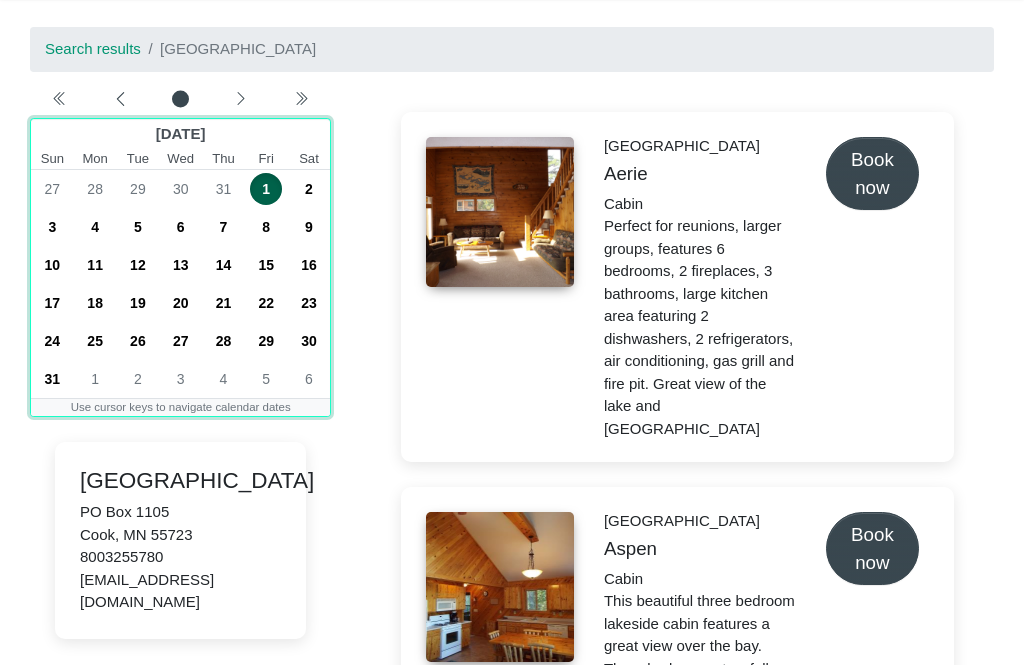 click on "4" at bounding box center [95, 227] 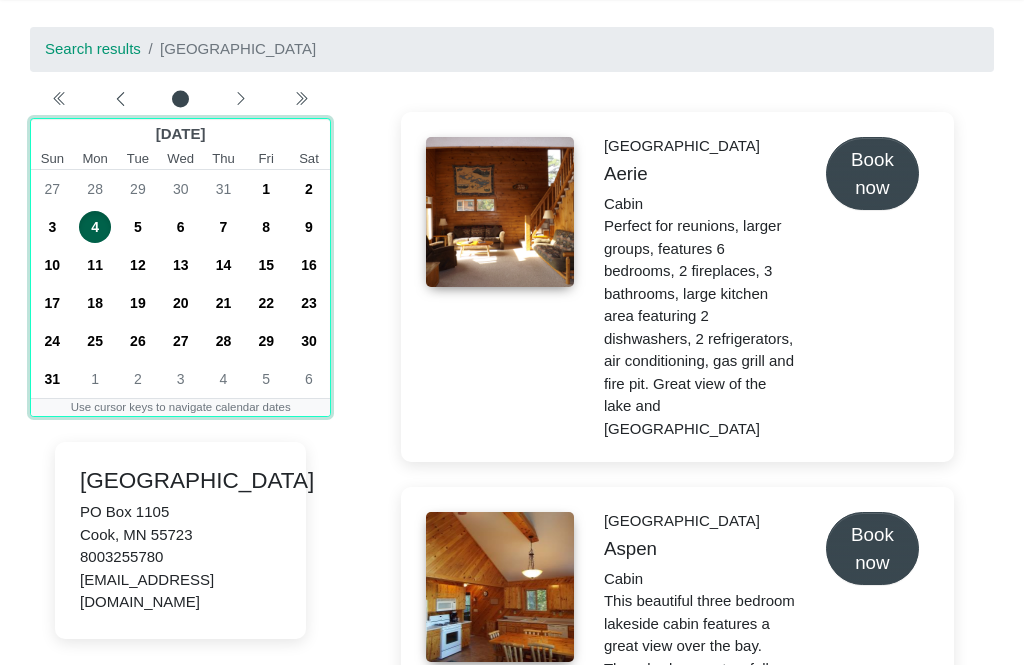 click on "1" at bounding box center (266, 189) 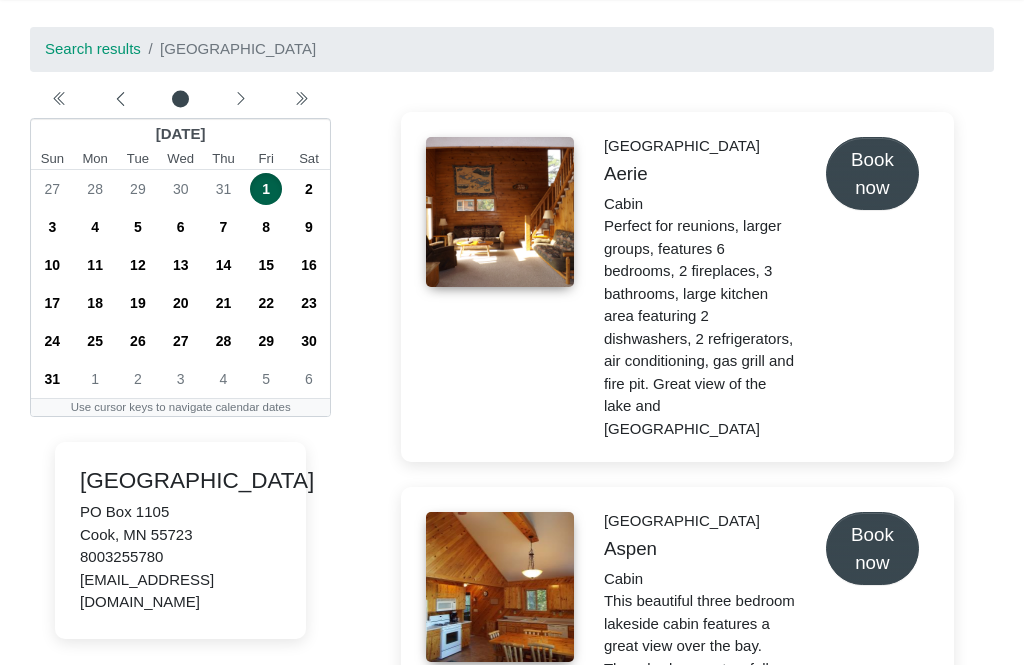 click 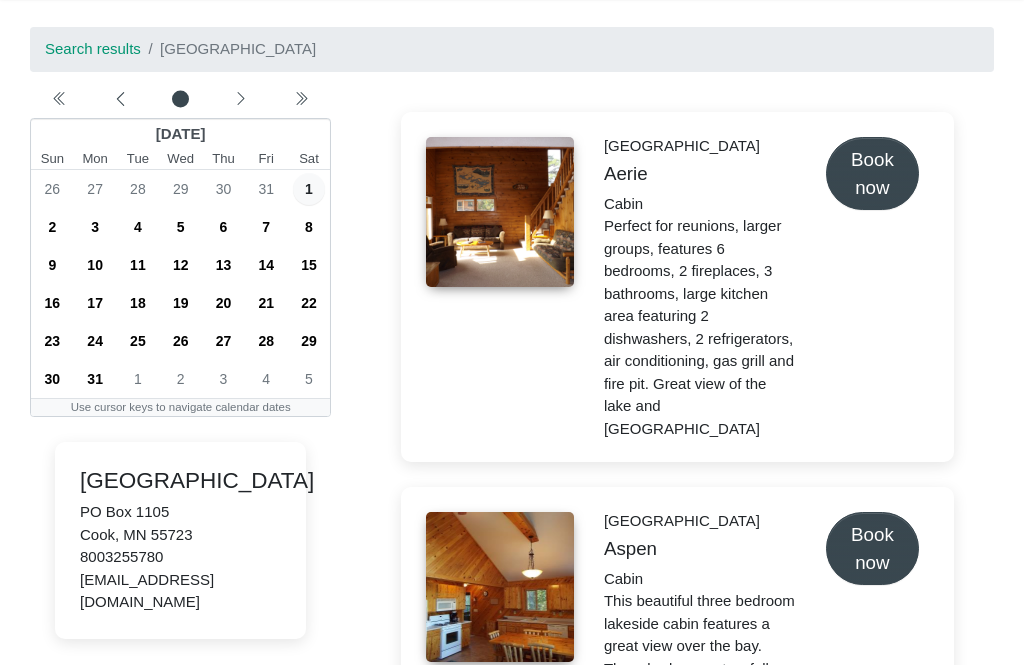 click 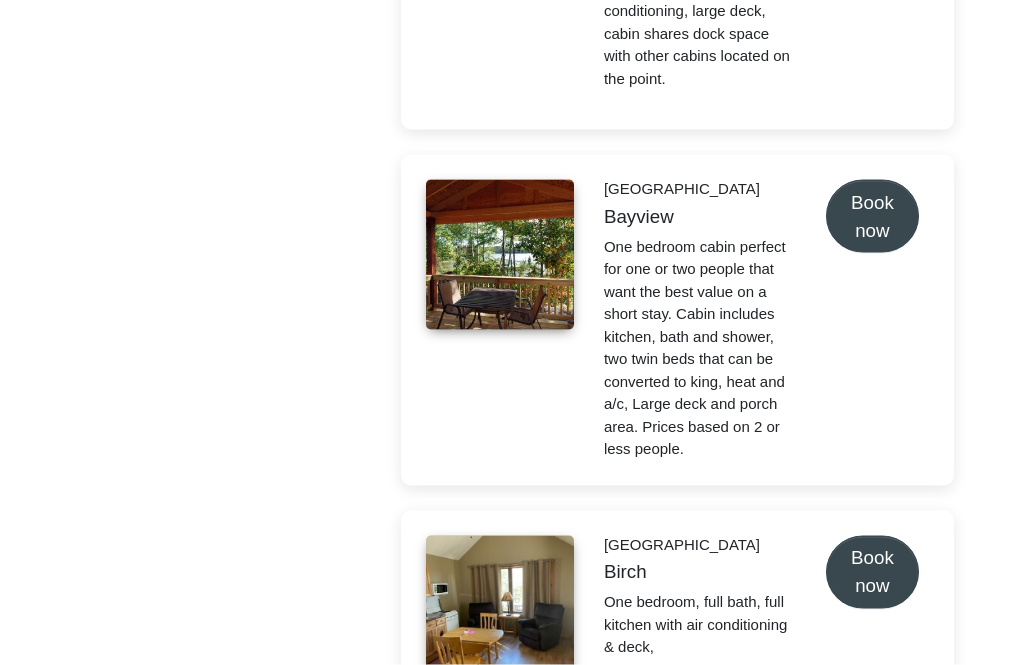 scroll, scrollTop: 1167, scrollLeft: 0, axis: vertical 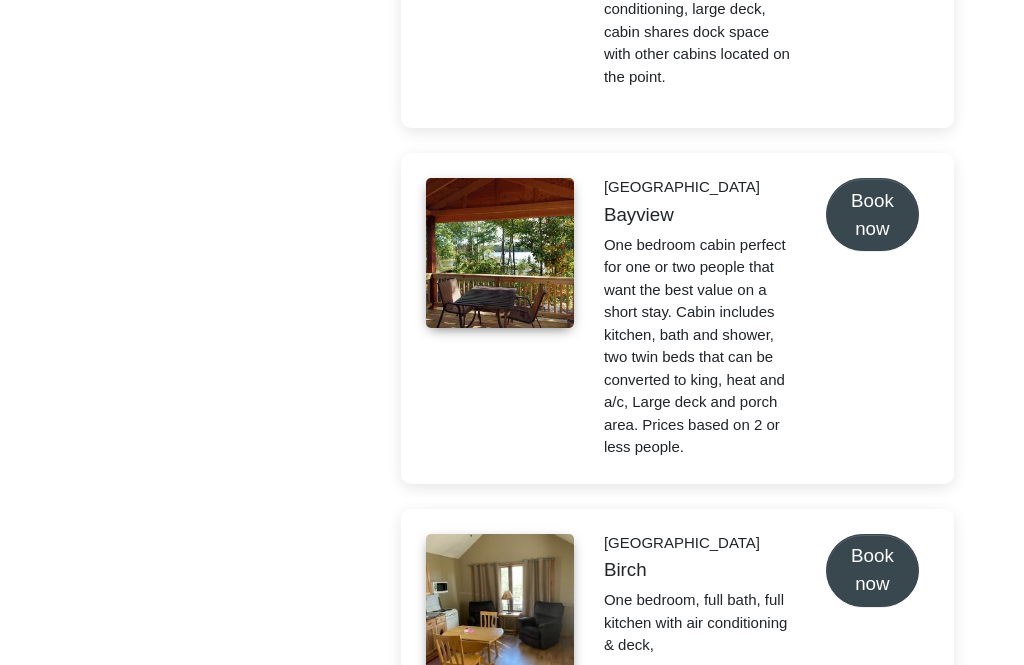 click on "Book now" at bounding box center (872, -902) 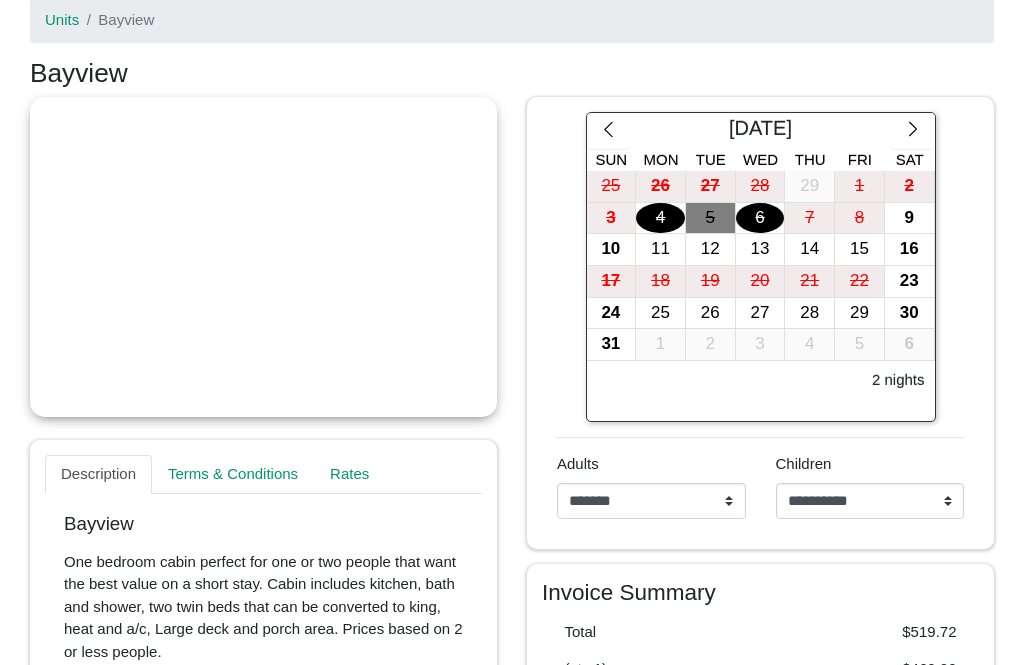 scroll, scrollTop: 118, scrollLeft: 0, axis: vertical 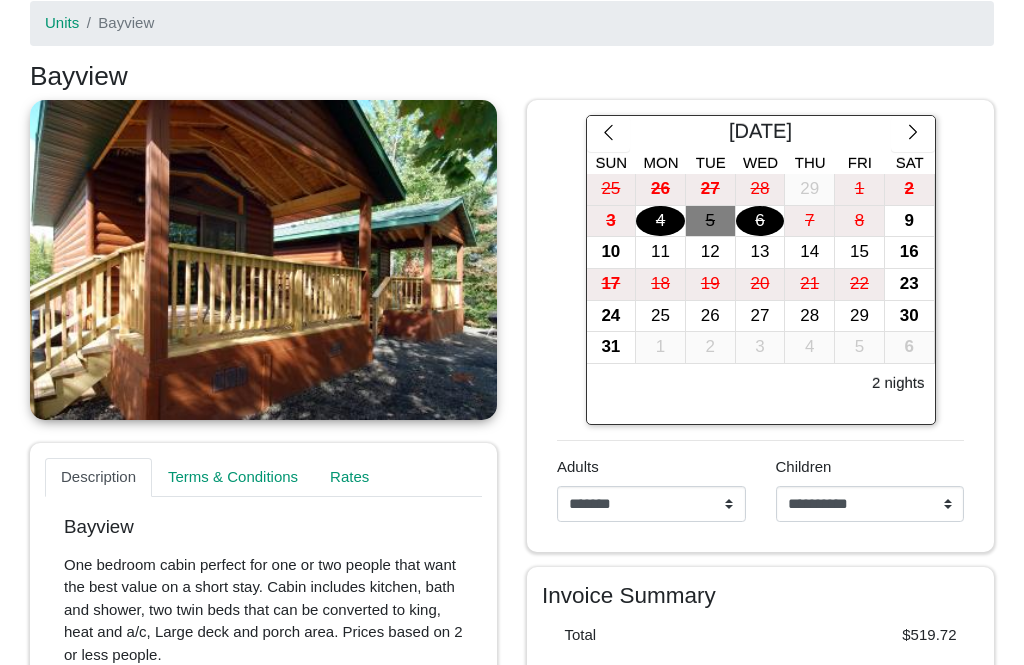 click on "1" at bounding box center (859, 189) 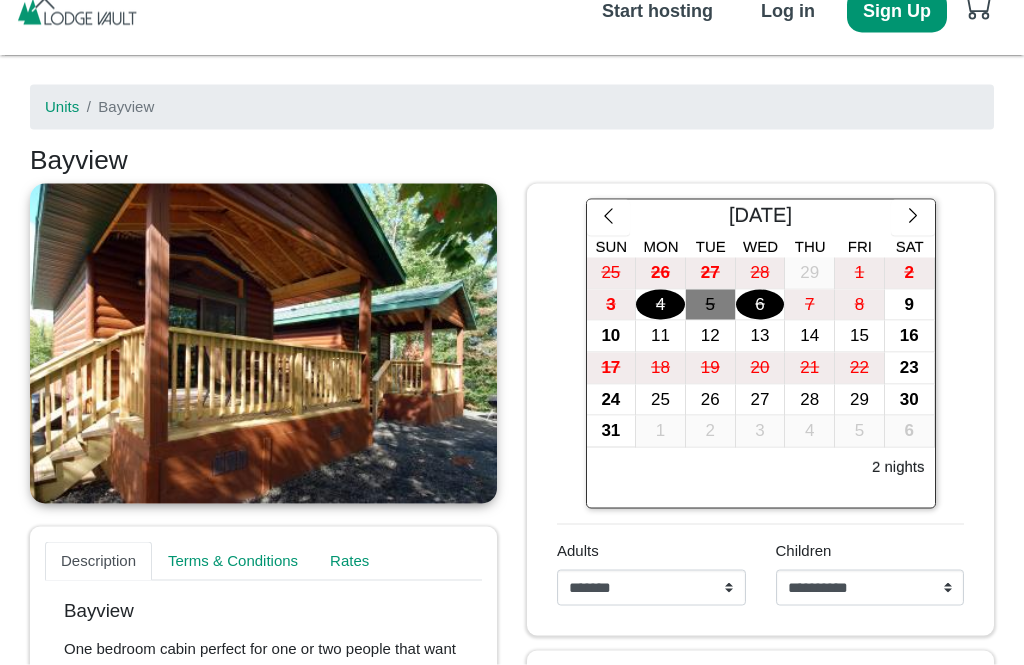 scroll, scrollTop: 29, scrollLeft: 0, axis: vertical 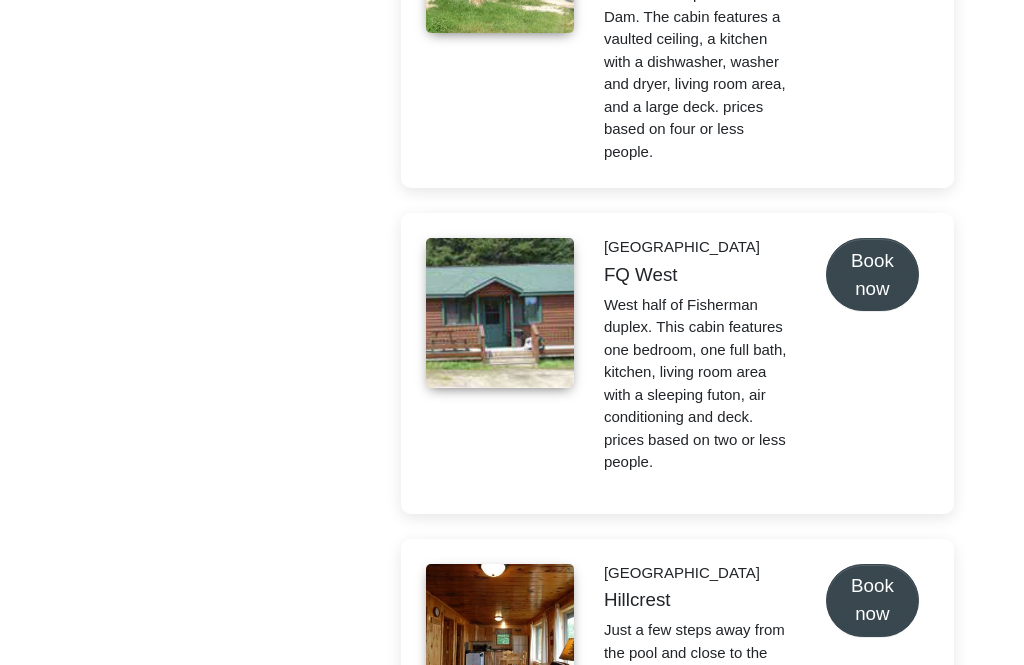 click on "Book now" at bounding box center [872, -2126] 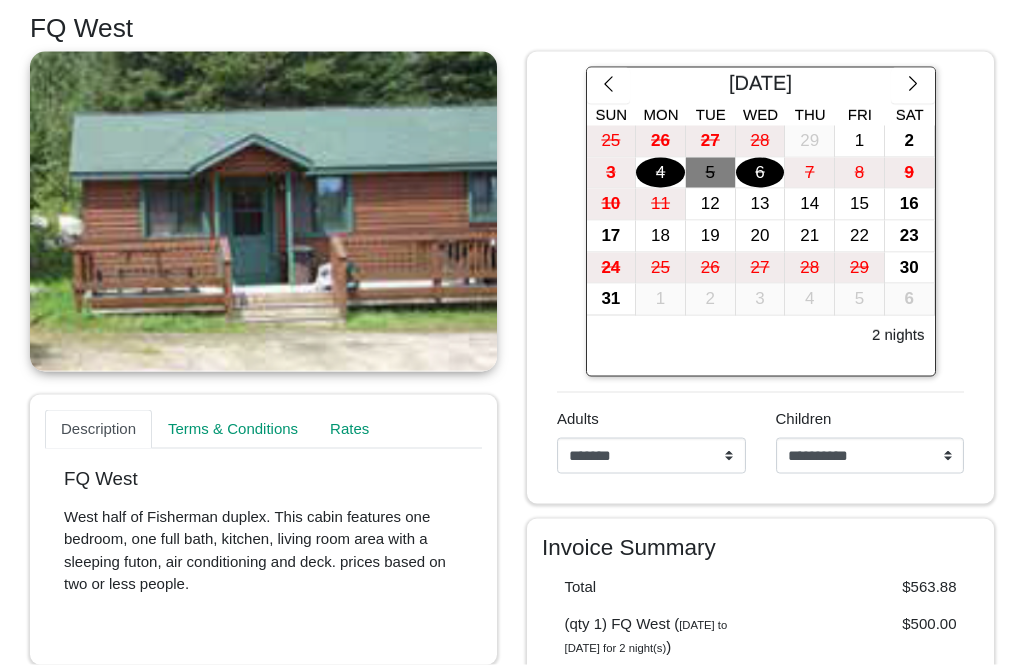 scroll, scrollTop: 168, scrollLeft: 0, axis: vertical 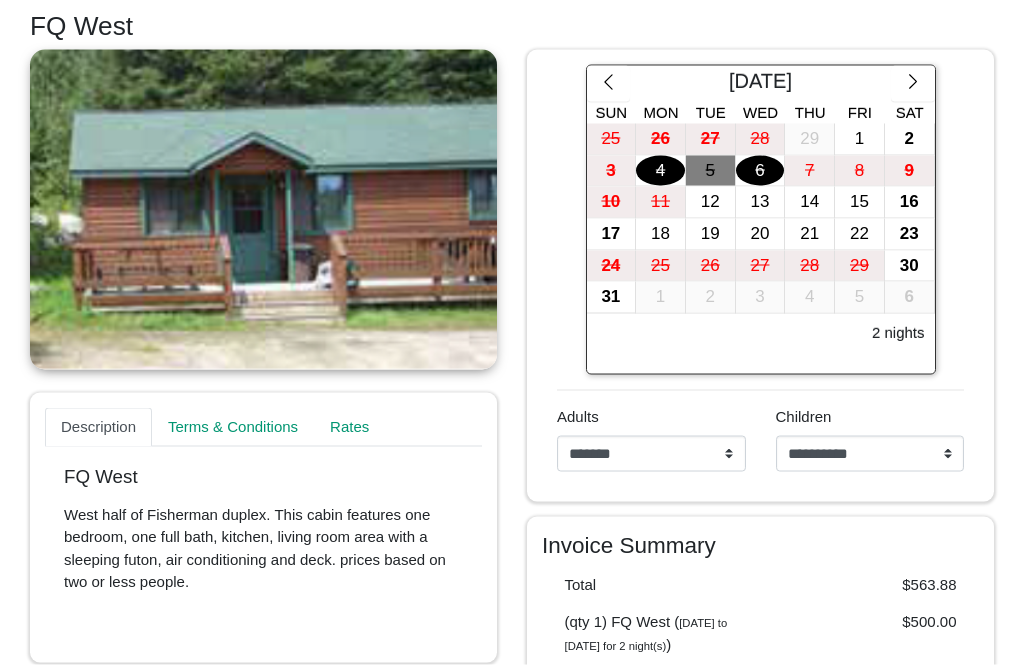 click on "1" at bounding box center [859, 139] 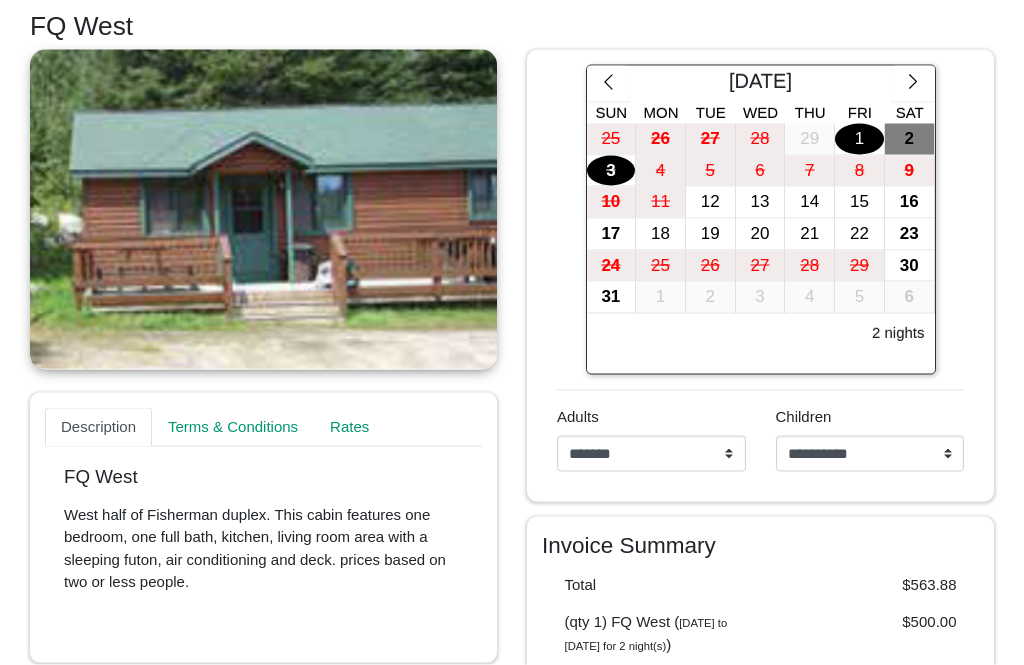 click on "3" at bounding box center [611, 171] 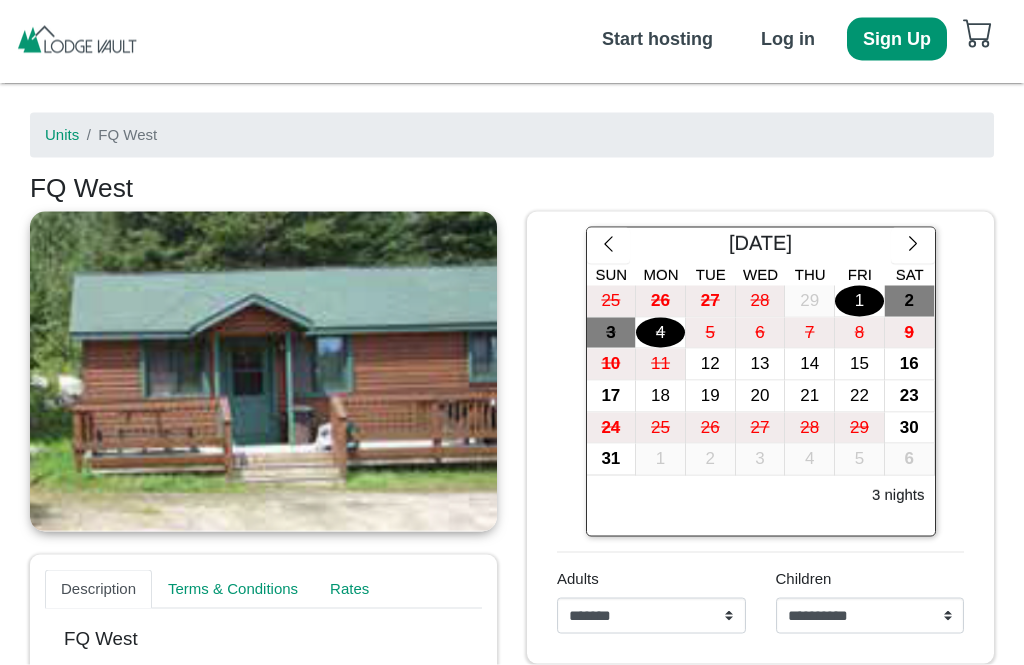 scroll, scrollTop: 0, scrollLeft: 0, axis: both 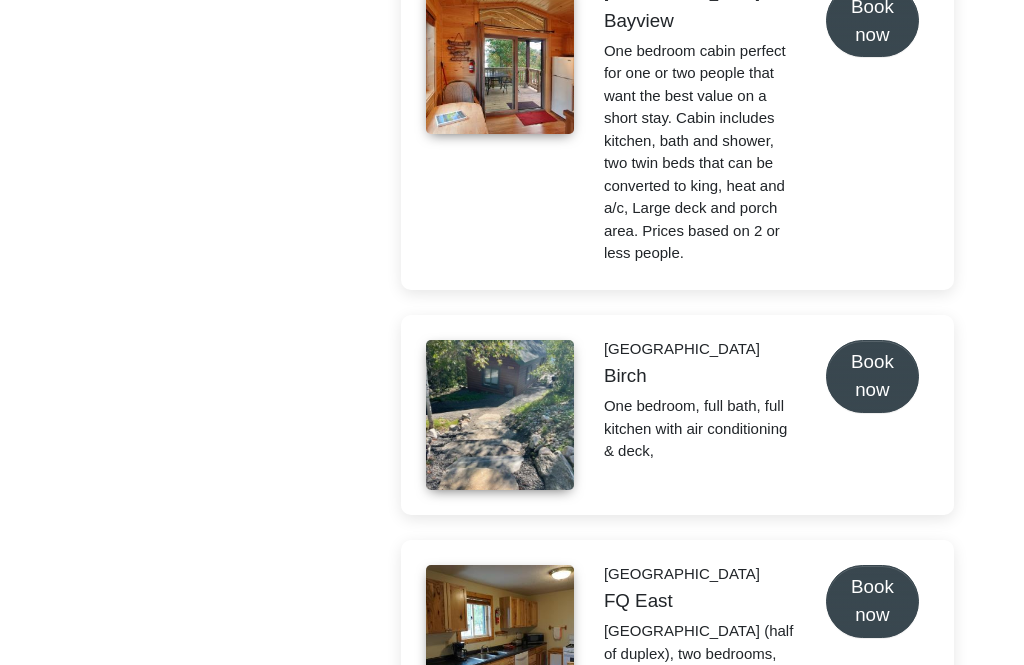 click on "Book now" at bounding box center (872, -1096) 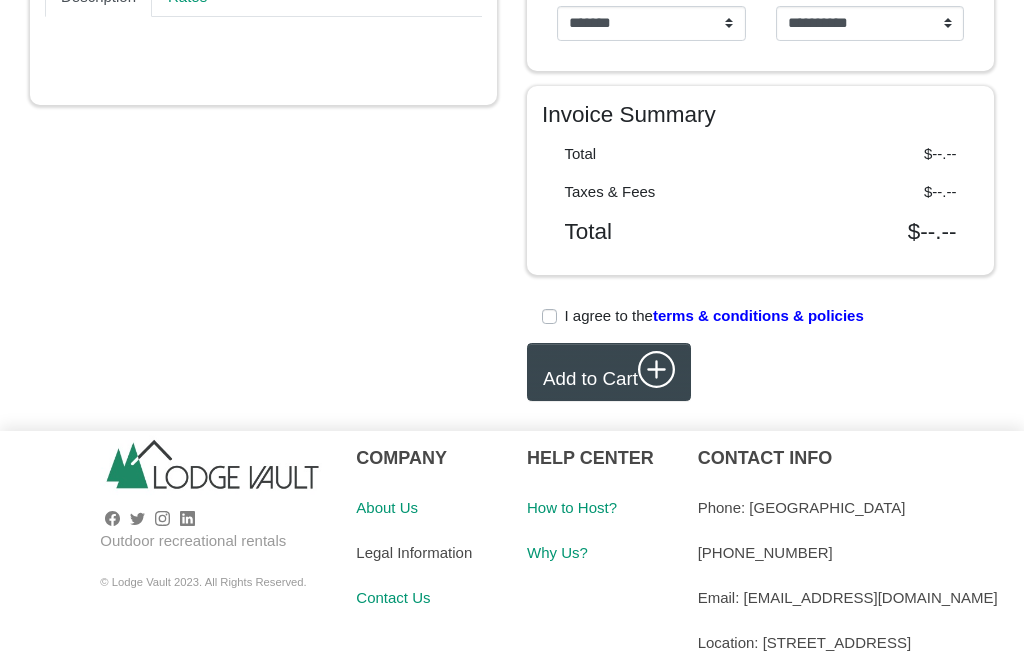 scroll, scrollTop: 0, scrollLeft: 0, axis: both 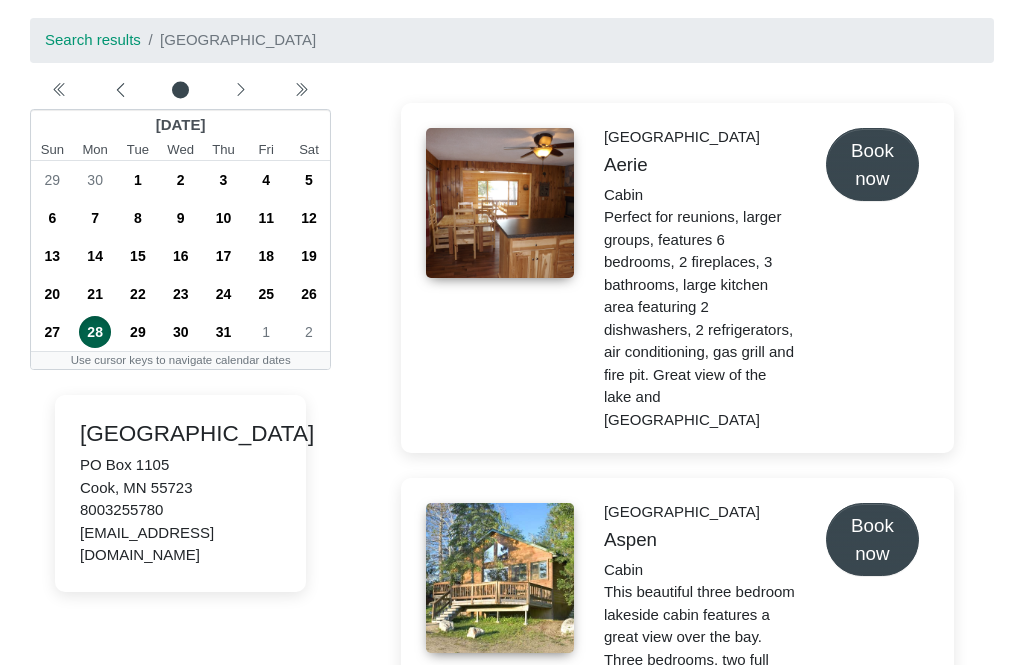 click 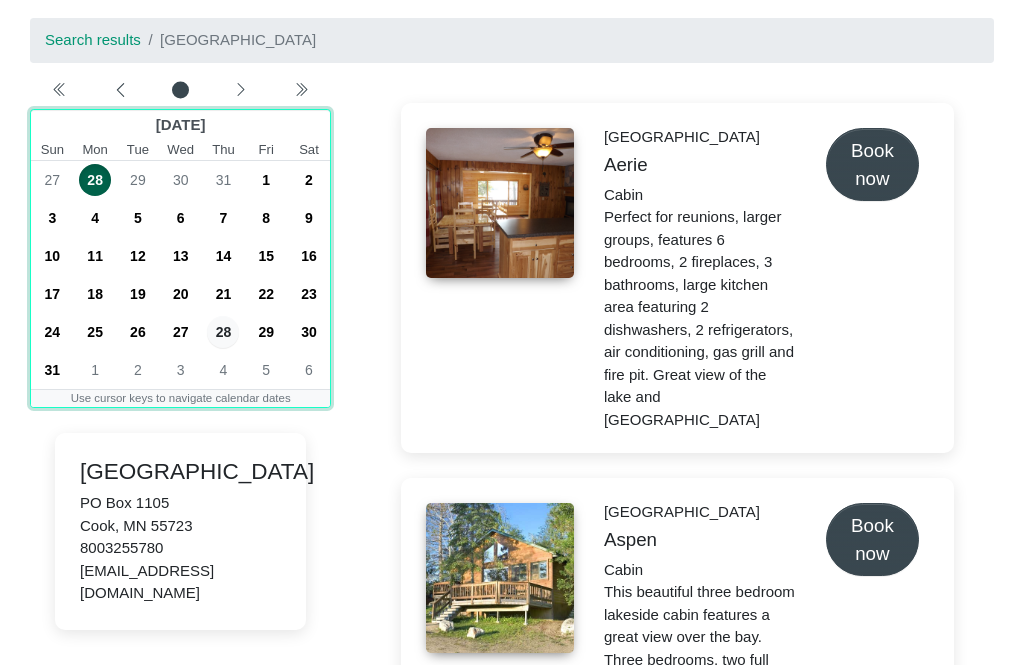 click on "1" at bounding box center [266, 180] 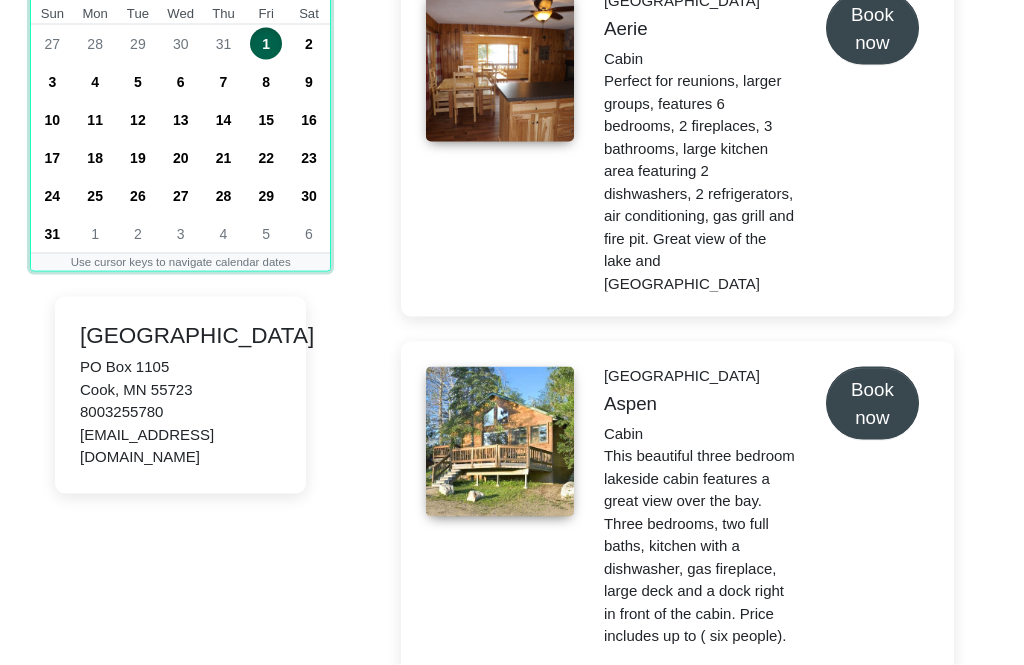 scroll, scrollTop: 238, scrollLeft: 0, axis: vertical 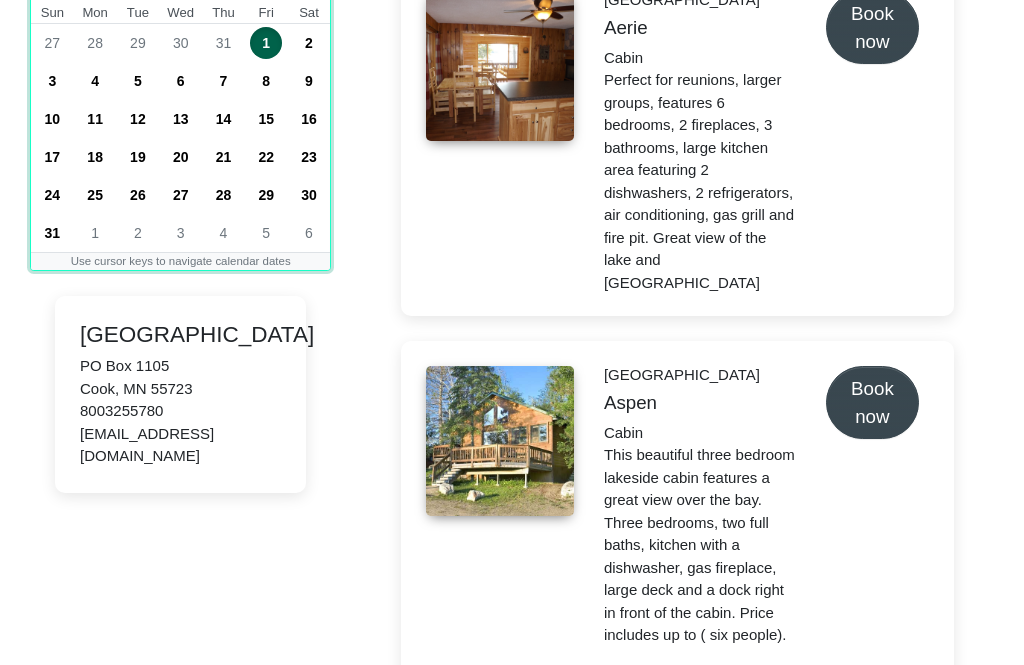 click on "4" at bounding box center [95, 81] 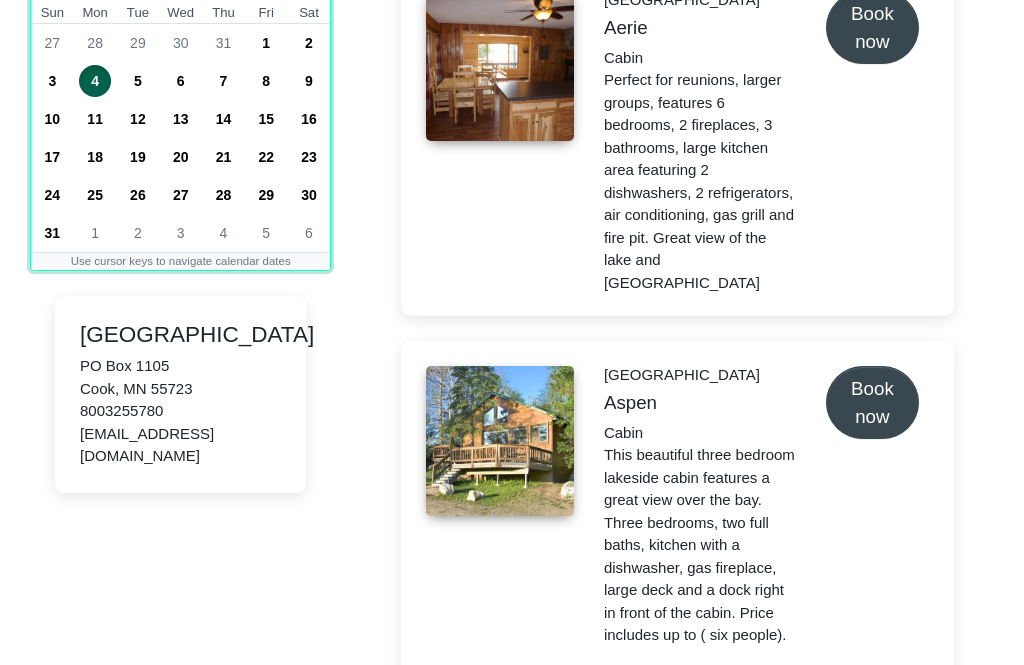 click on "1" at bounding box center [266, 43] 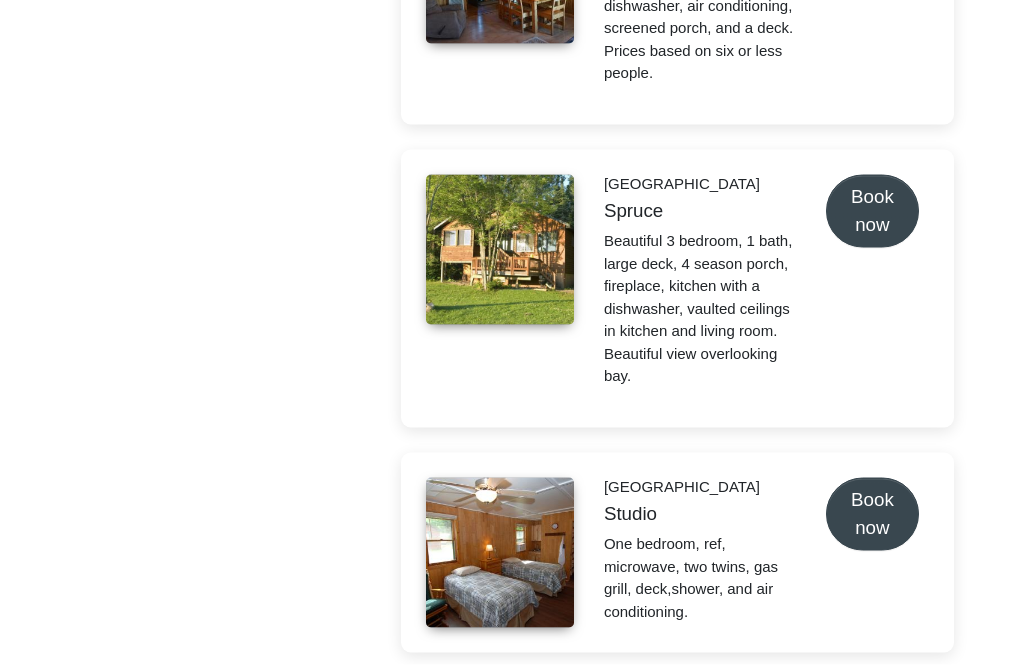 scroll, scrollTop: 6066, scrollLeft: 0, axis: vertical 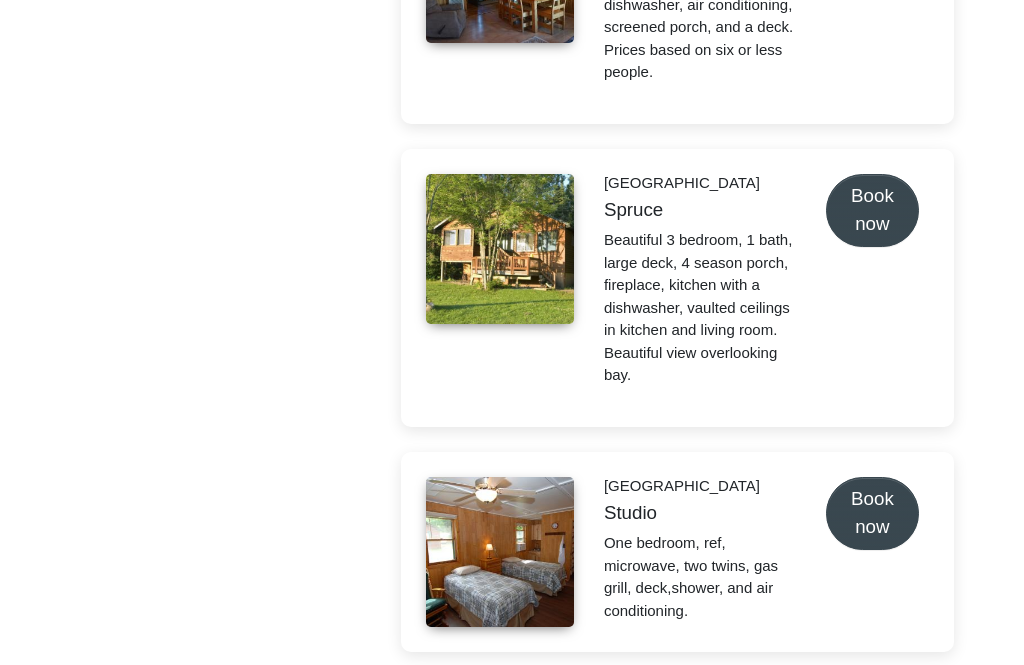 click on "Book now" at bounding box center [872, -5801] 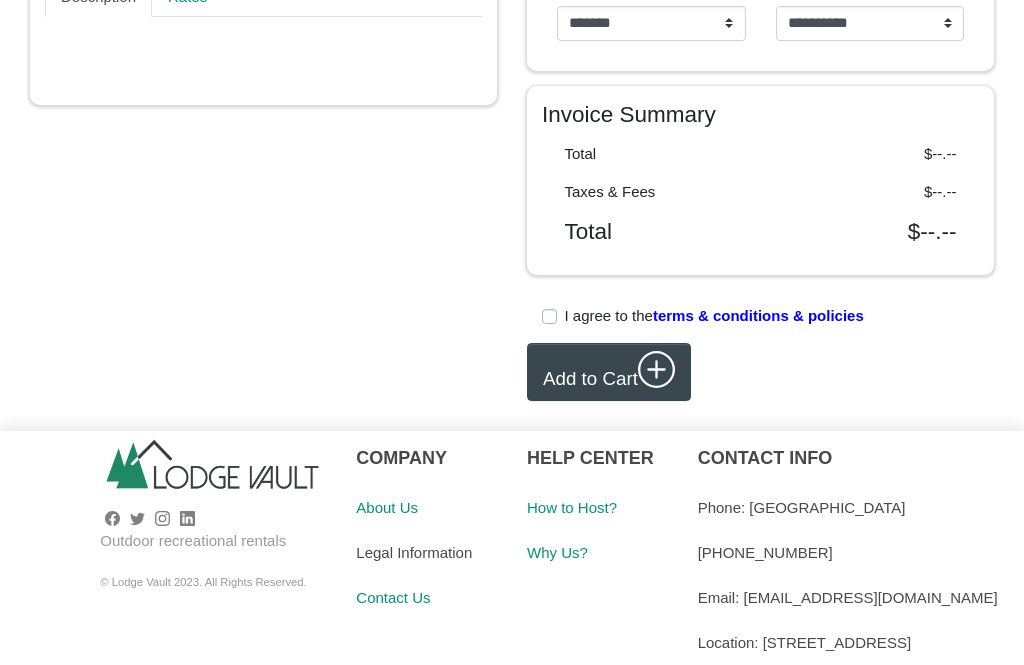 scroll, scrollTop: 0, scrollLeft: 0, axis: both 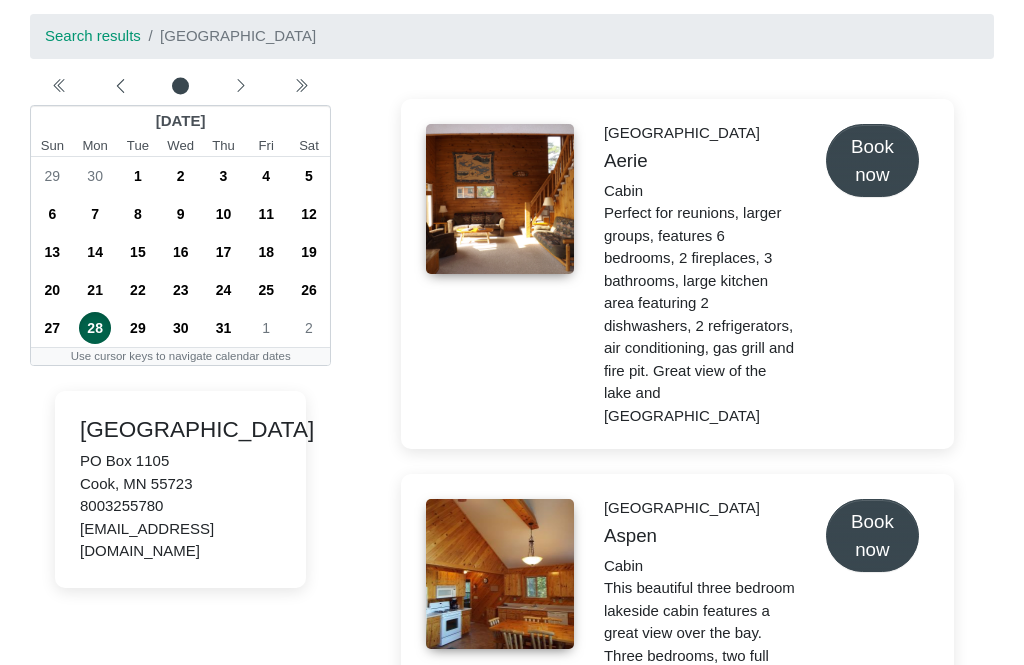 click on "[GEOGRAPHIC_DATA] Aerie Cabin Perfect for reunions, larger
groups, features 6 bedrooms,
2 fireplaces, 3 bathrooms,
large kitchen area featuring 2
dishwashers, 2 refrigerators, air conditioning, gas grill and fire pit. Great view of the lake and [GEOGRAPHIC_DATA] running alongside. Book now" at bounding box center (677, 274) 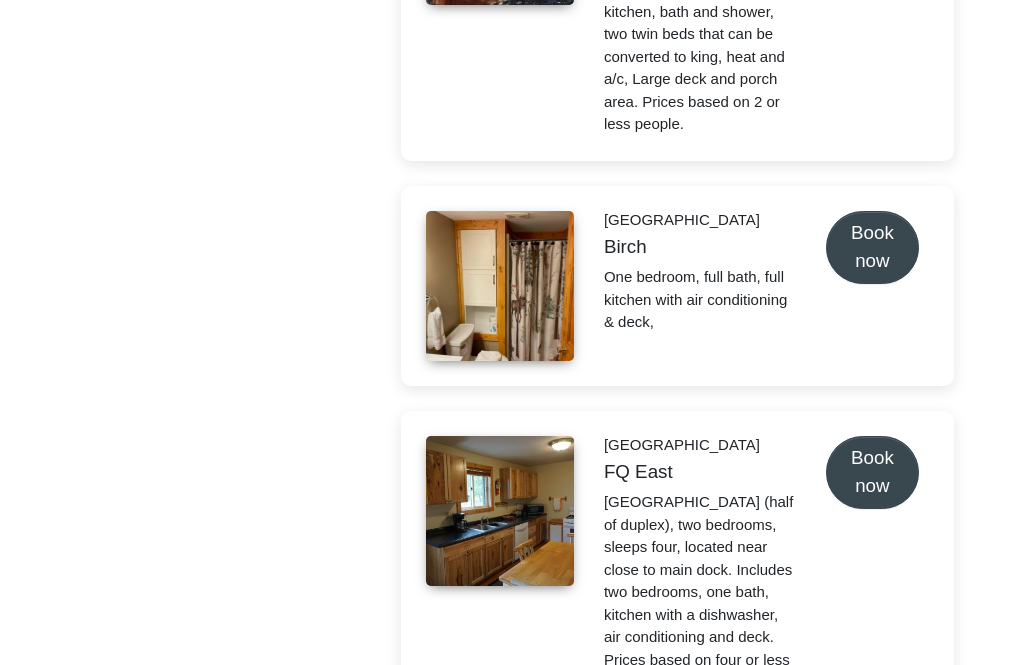 scroll, scrollTop: 1489, scrollLeft: 0, axis: vertical 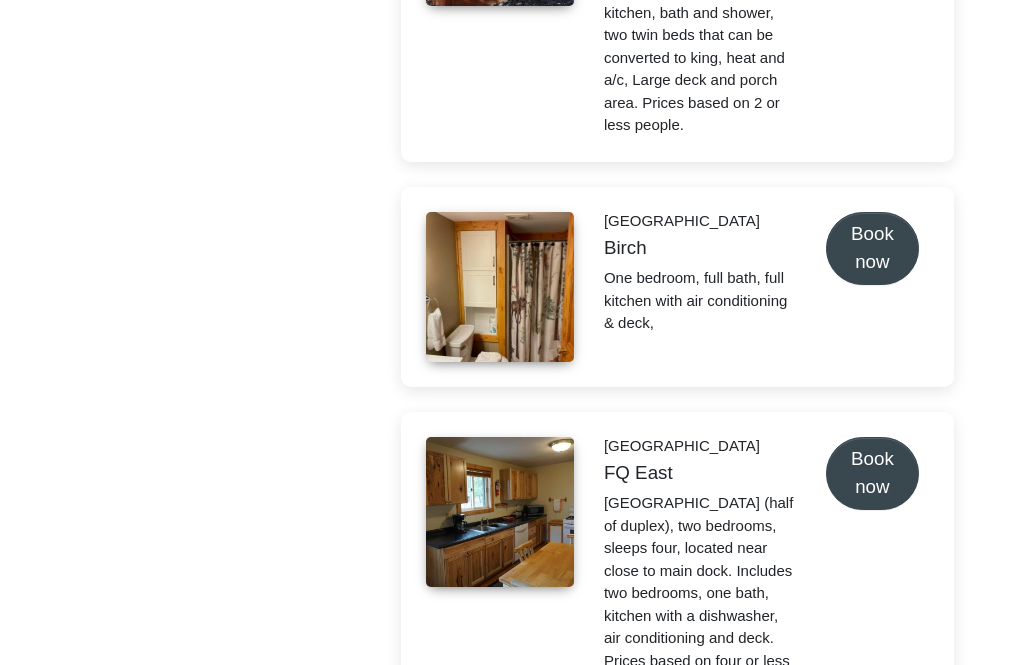 click on "Book now" at bounding box center (872, -1224) 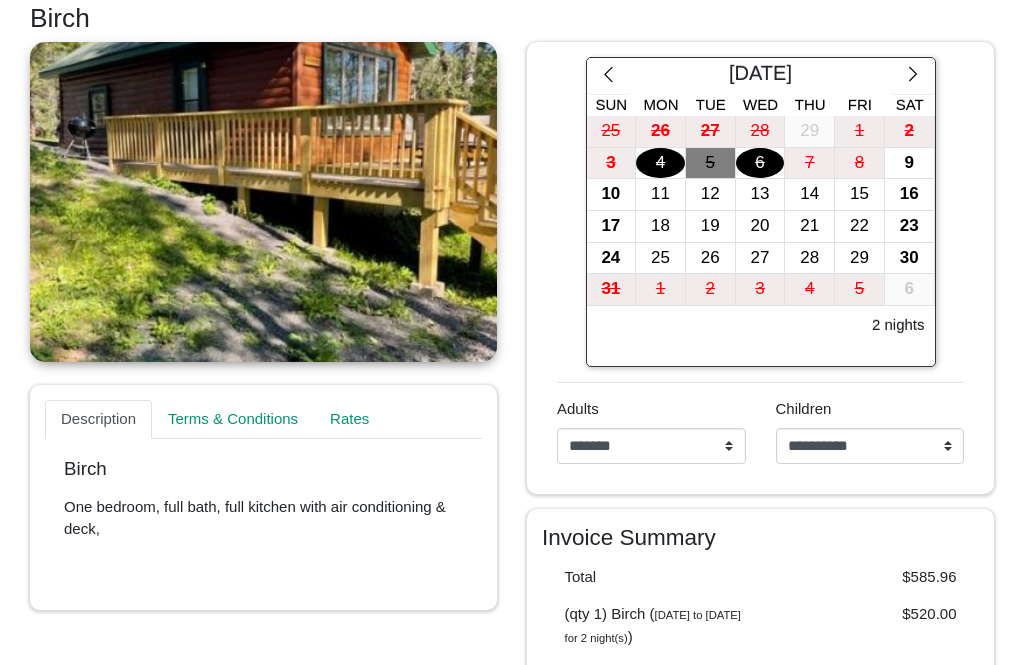 scroll, scrollTop: 178, scrollLeft: 0, axis: vertical 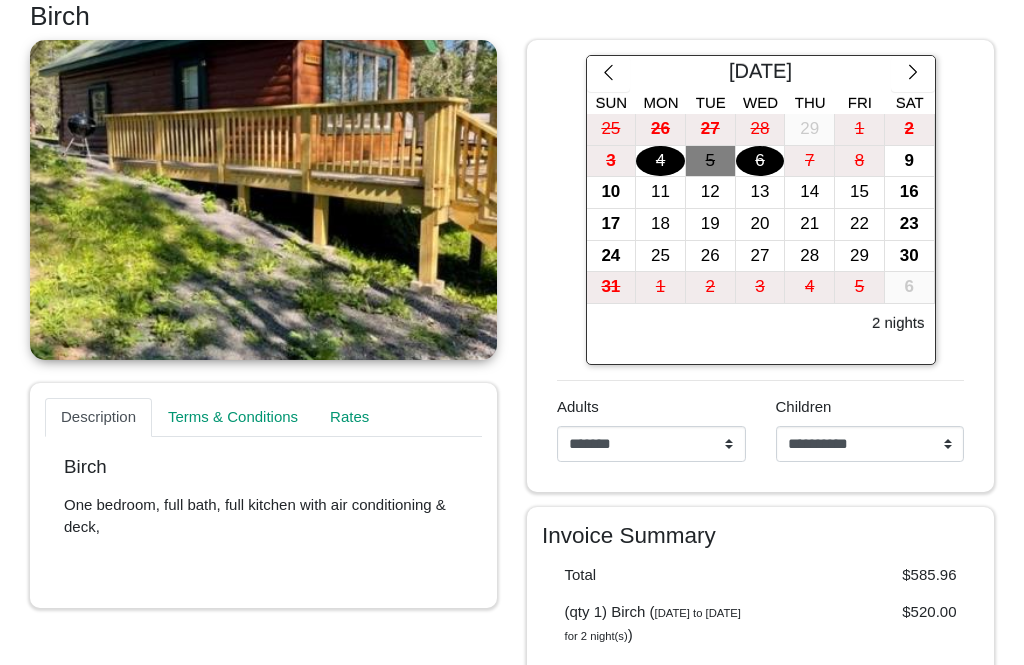 click on "1" at bounding box center [859, 129] 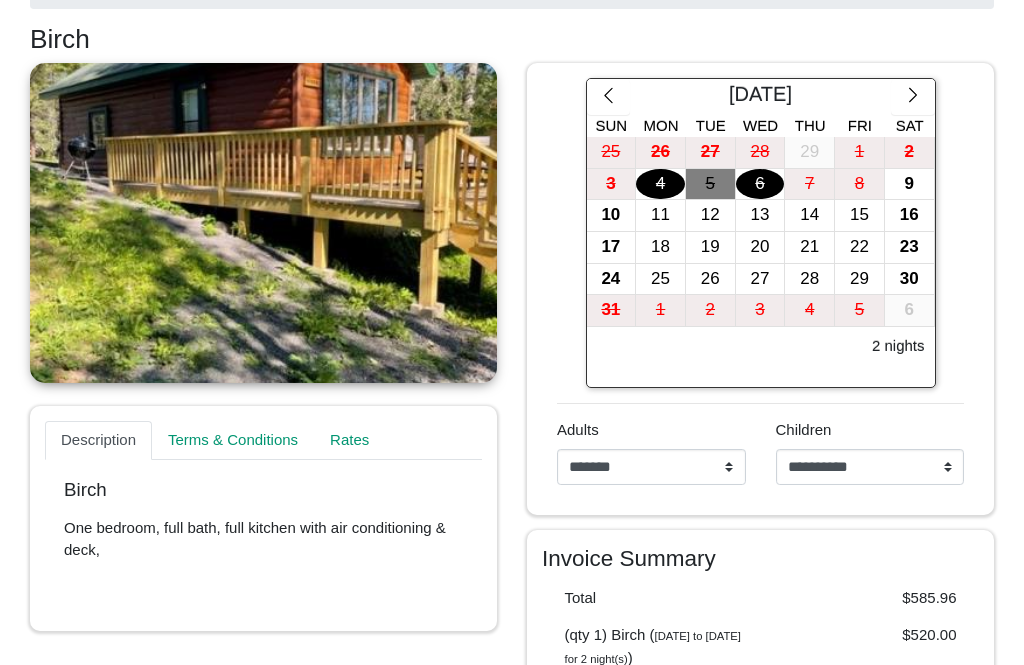 scroll, scrollTop: 142, scrollLeft: 0, axis: vertical 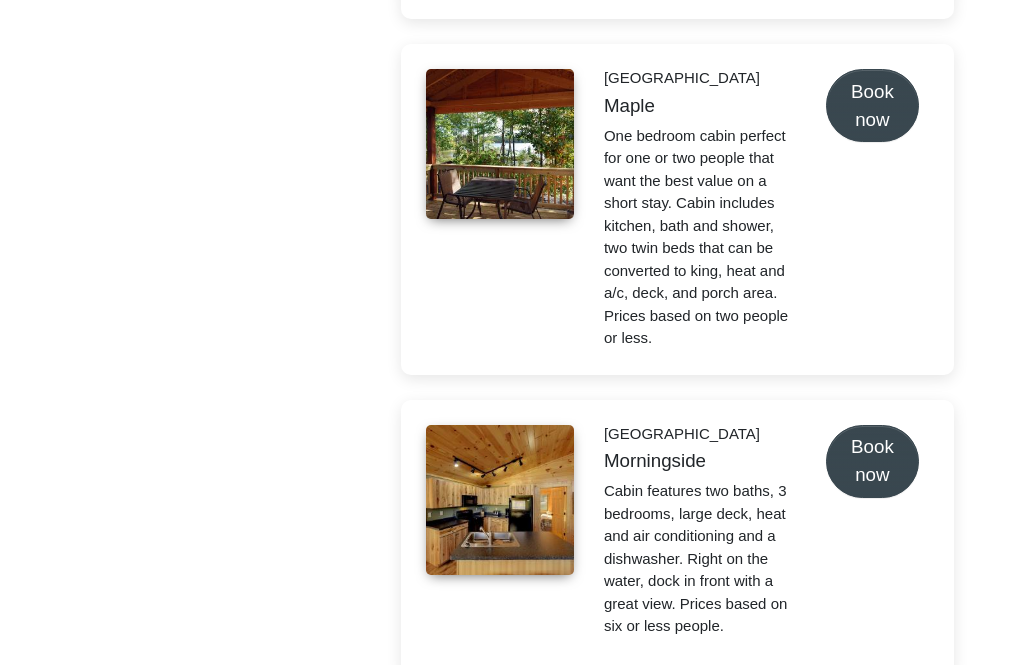 click on "Book now" at bounding box center (872, -4263) 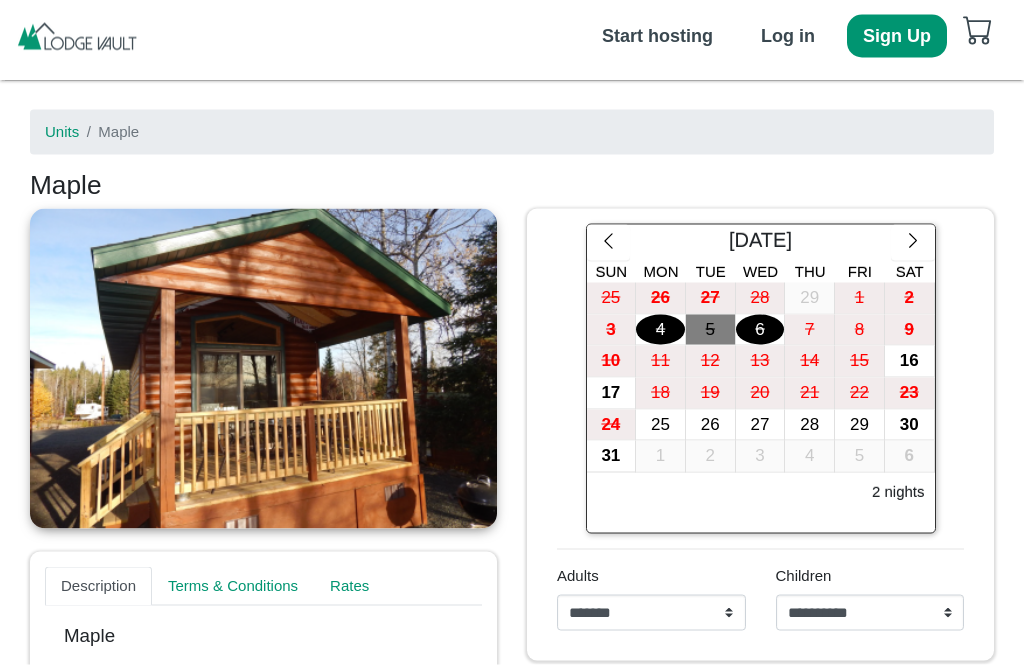 scroll, scrollTop: 0, scrollLeft: 0, axis: both 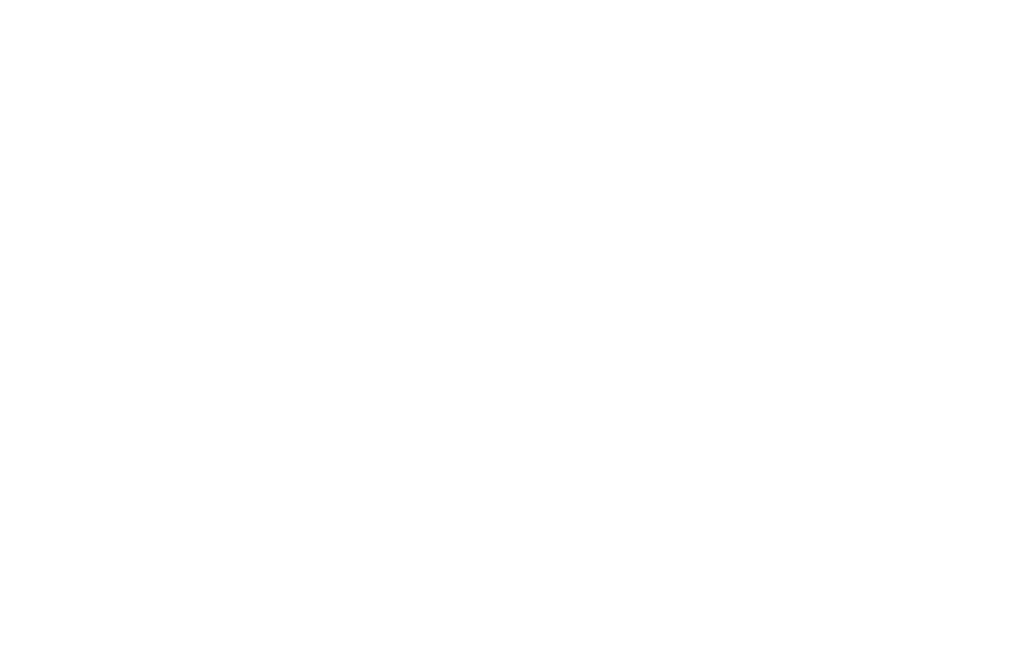 select on "*" 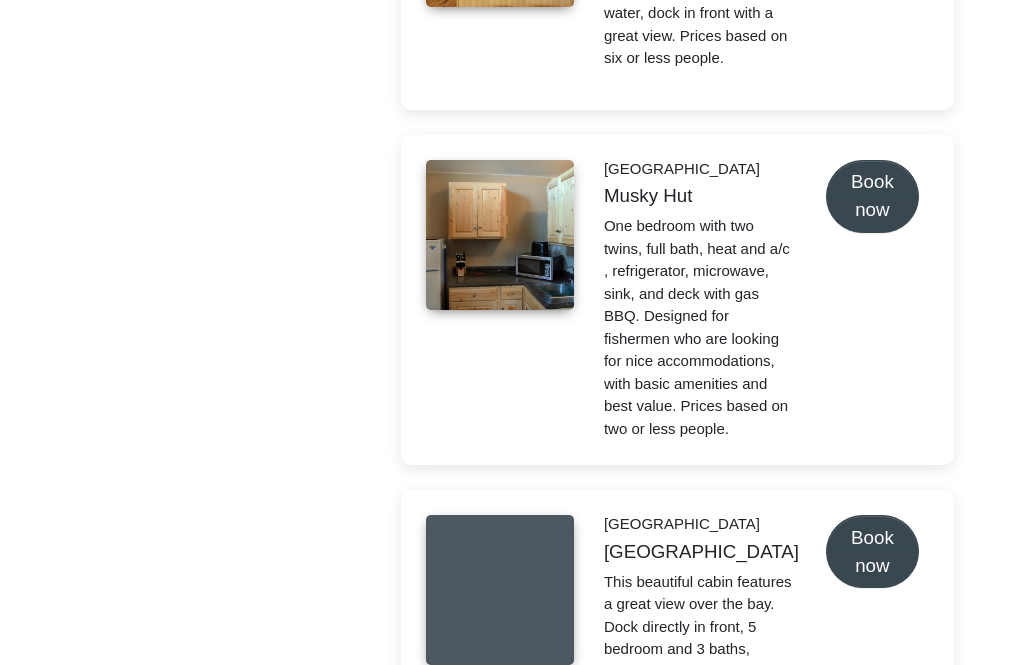 scroll, scrollTop: 5095, scrollLeft: 0, axis: vertical 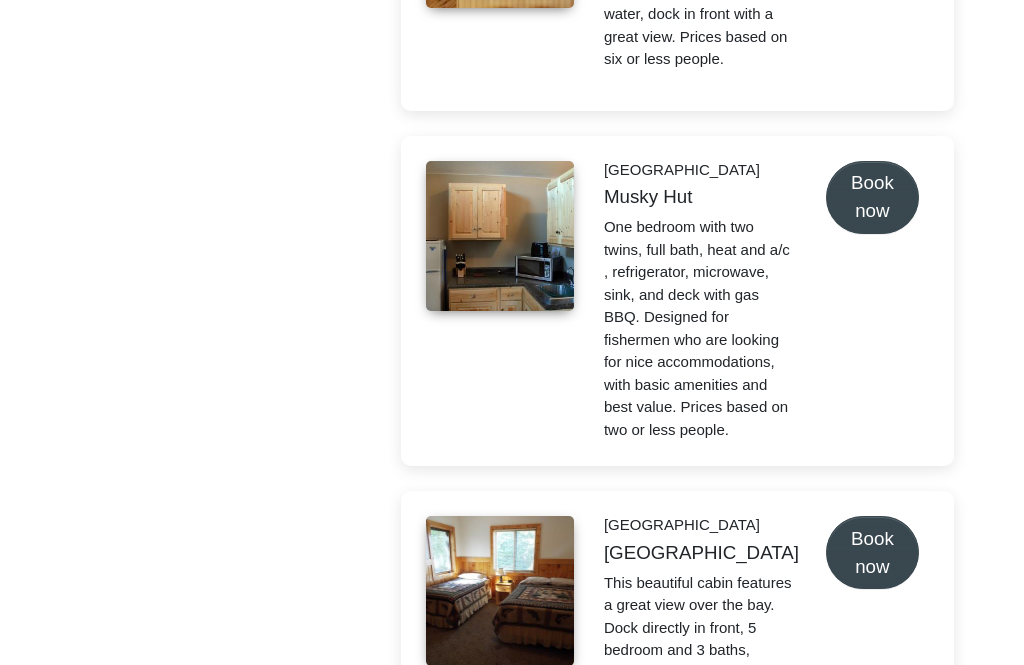 click on "Book now" at bounding box center [872, -4830] 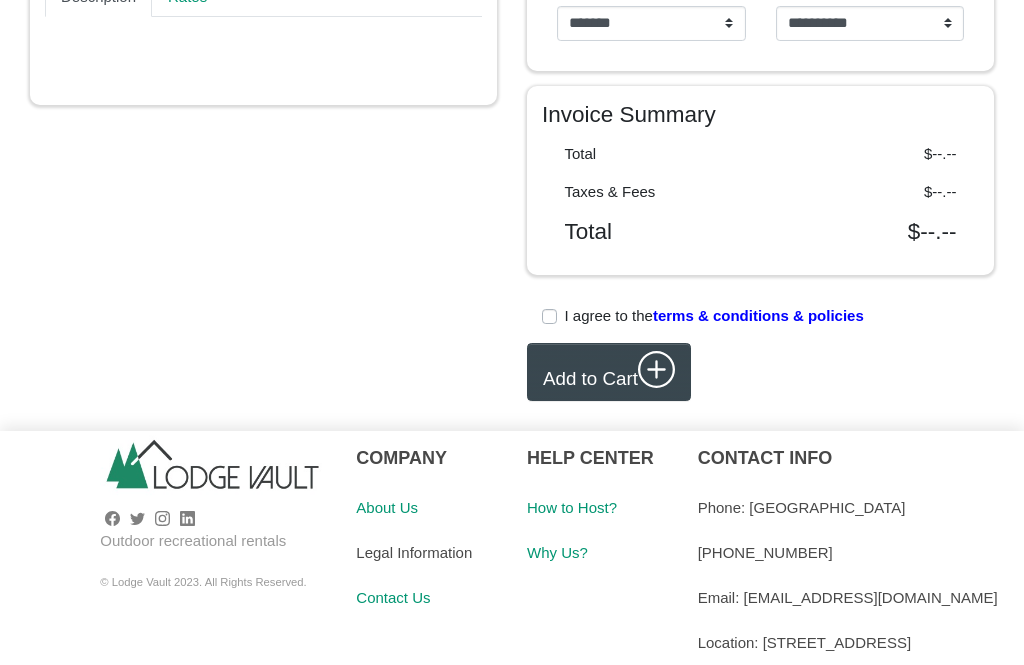 scroll, scrollTop: 0, scrollLeft: 0, axis: both 